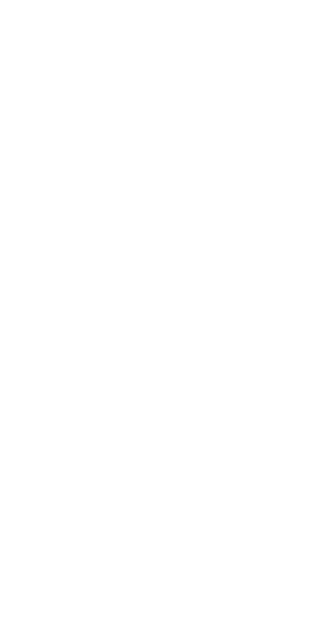 scroll, scrollTop: 0, scrollLeft: 0, axis: both 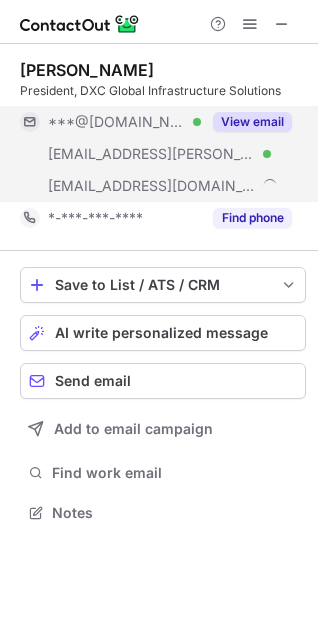 click on "View email" at bounding box center [252, 122] 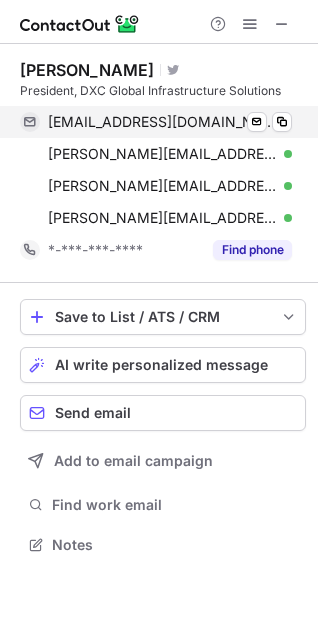 scroll, scrollTop: 10, scrollLeft: 10, axis: both 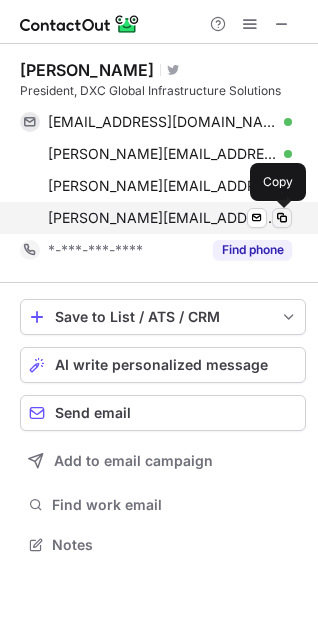 click at bounding box center (282, 218) 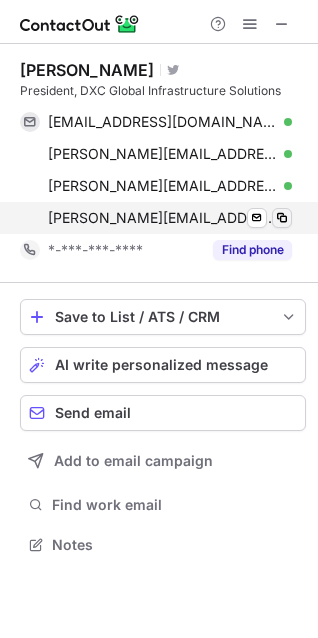 click at bounding box center [282, 218] 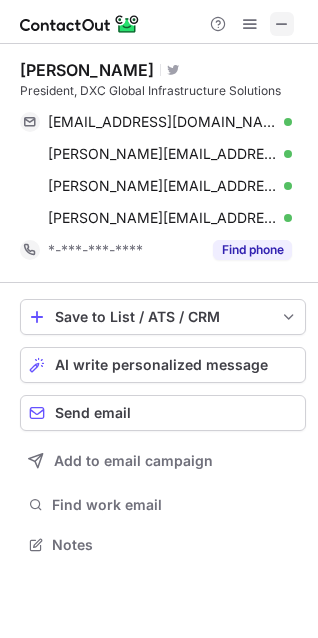 click at bounding box center (282, 24) 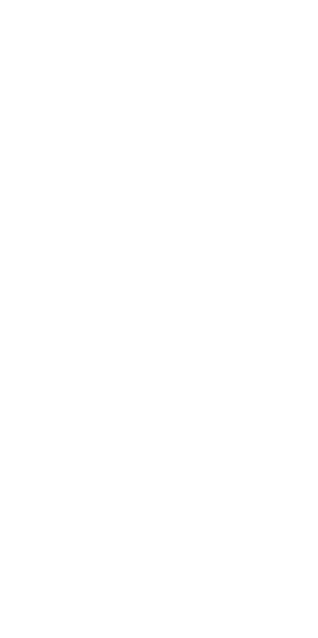 scroll, scrollTop: 0, scrollLeft: 0, axis: both 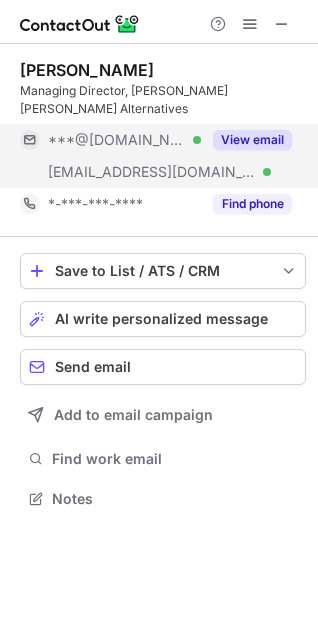 click on "View email" at bounding box center [252, 140] 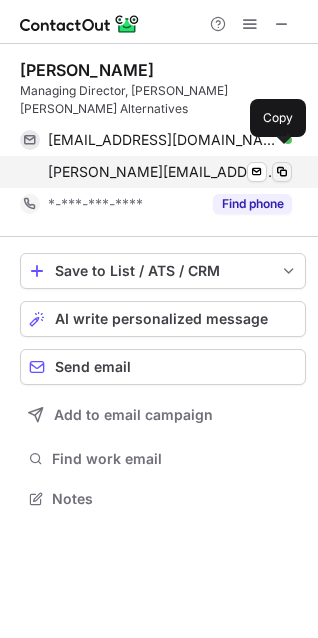 click at bounding box center [282, 172] 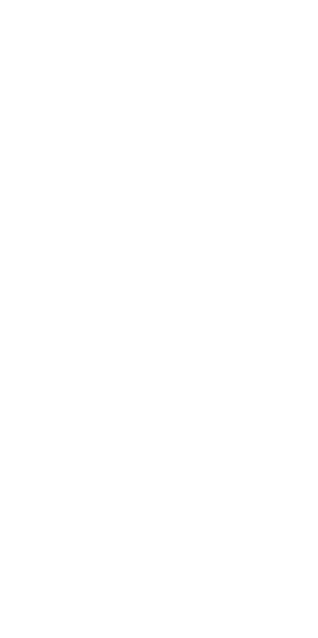 scroll, scrollTop: 0, scrollLeft: 0, axis: both 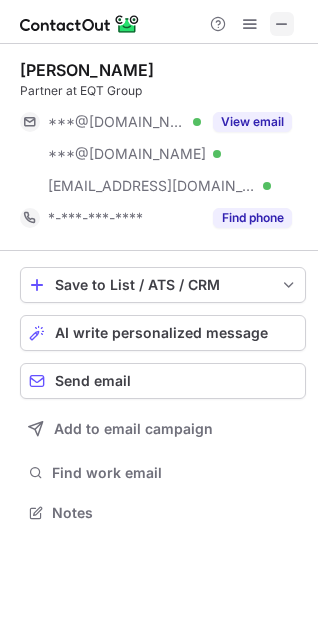 click at bounding box center [282, 24] 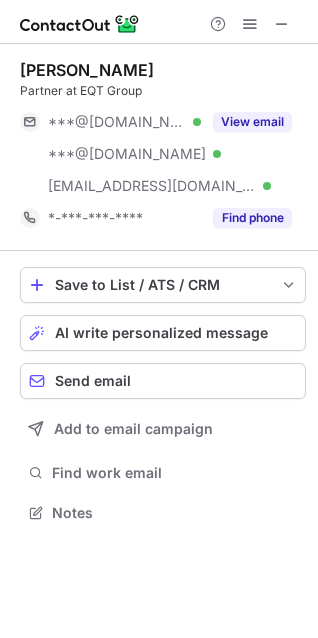 scroll, scrollTop: 441, scrollLeft: 318, axis: both 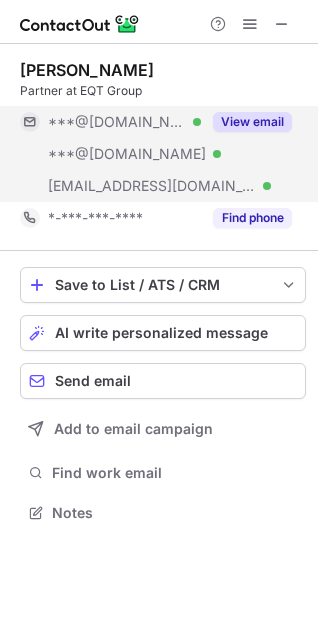 click on "View email" at bounding box center [252, 122] 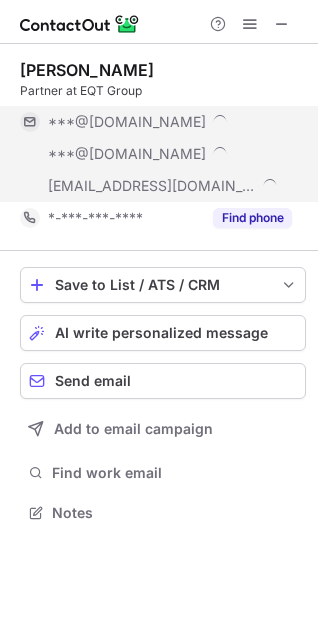 scroll, scrollTop: 10, scrollLeft: 10, axis: both 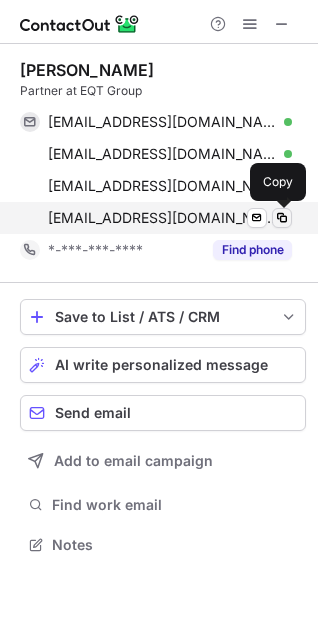 click at bounding box center [282, 218] 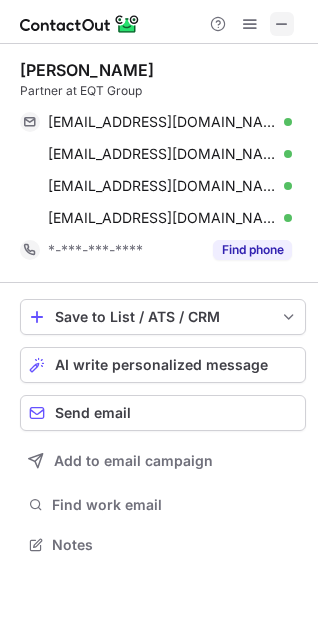 click at bounding box center (282, 24) 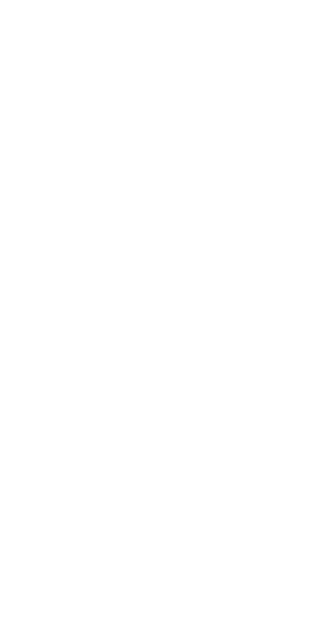 scroll, scrollTop: 0, scrollLeft: 0, axis: both 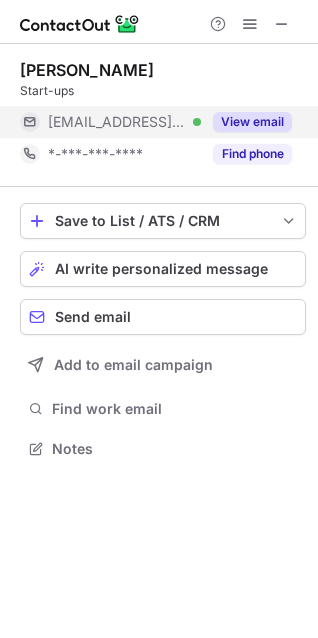 click on "View email" at bounding box center [252, 122] 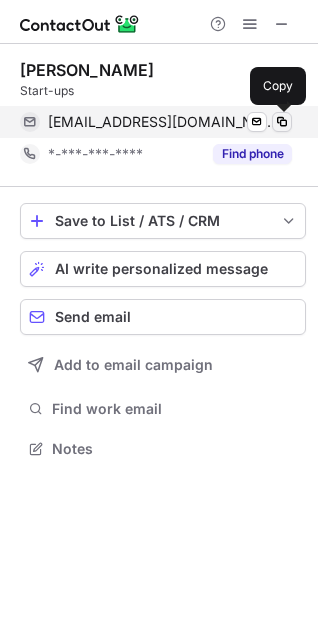 click at bounding box center [282, 122] 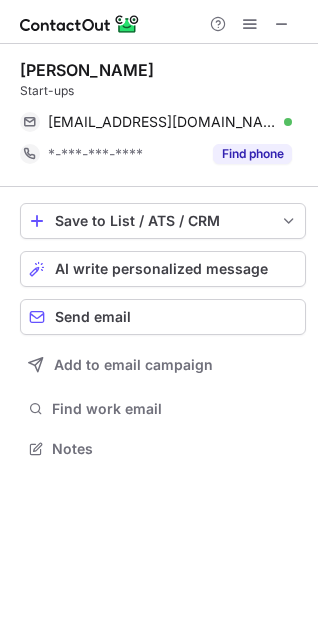 scroll, scrollTop: 389, scrollLeft: 318, axis: both 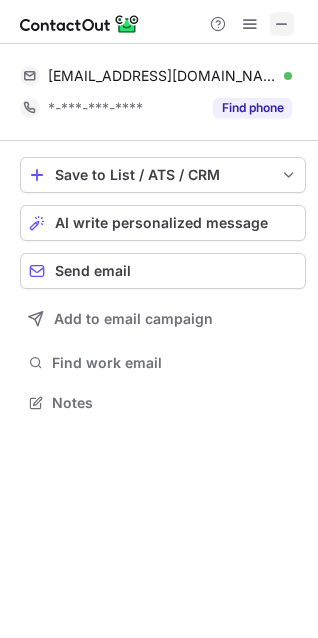 click at bounding box center (282, 24) 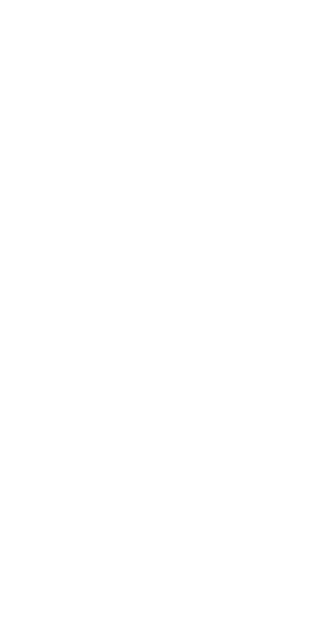 scroll, scrollTop: 0, scrollLeft: 0, axis: both 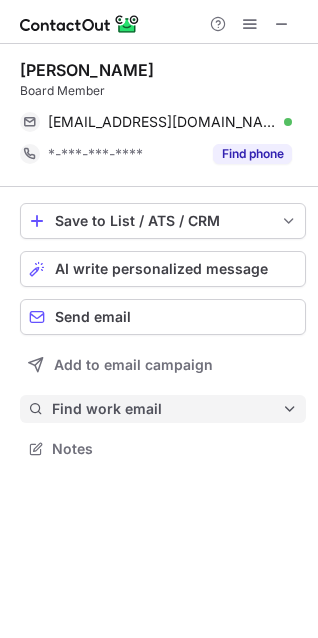 click on "Find work email" at bounding box center (167, 409) 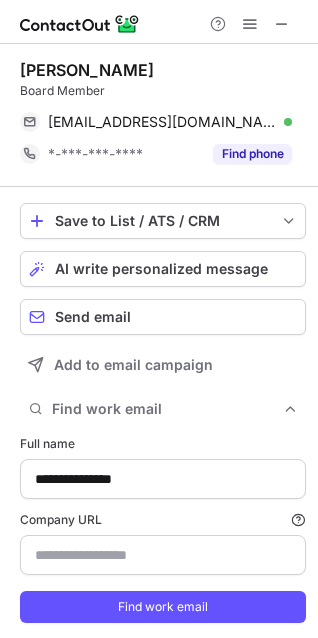 type on "**********" 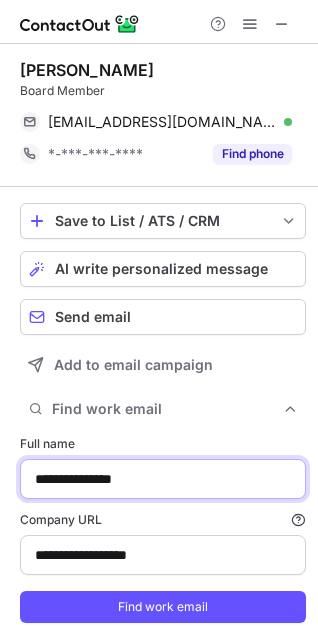 drag, startPoint x: 157, startPoint y: 474, endPoint x: -208, endPoint y: 424, distance: 368.40875 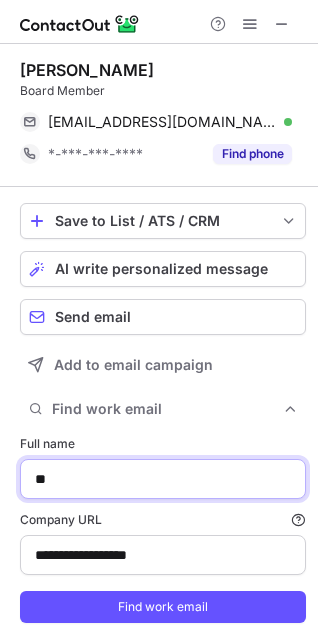 type on "*" 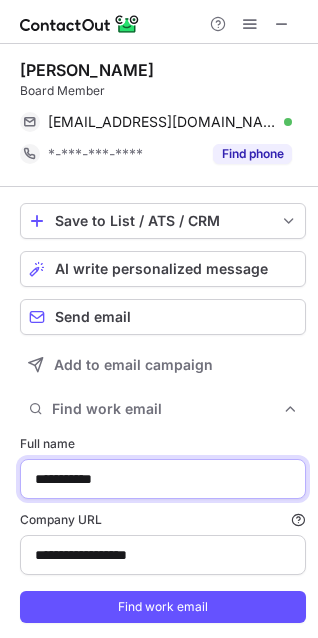 type on "**********" 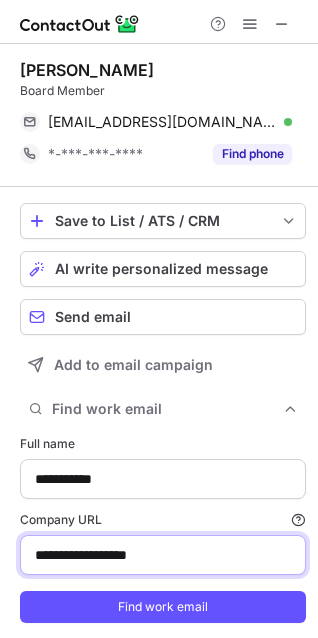 paste 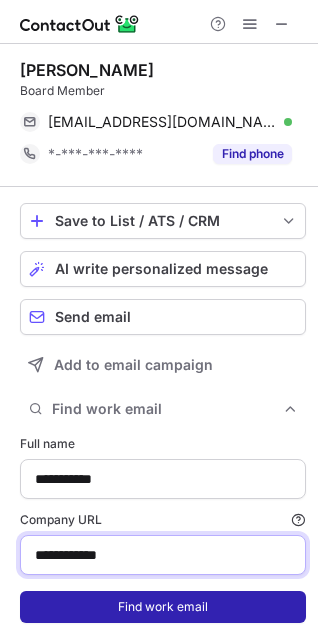 type on "**********" 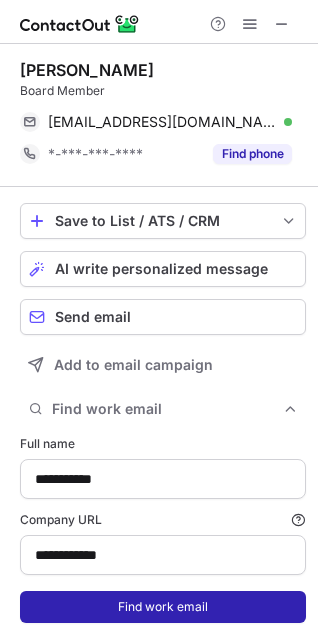 click on "Find work email" at bounding box center (163, 607) 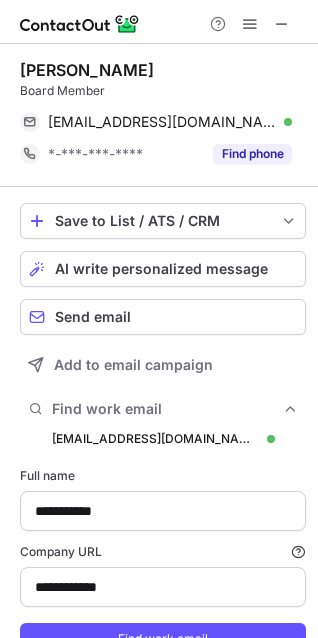 scroll, scrollTop: 10, scrollLeft: 10, axis: both 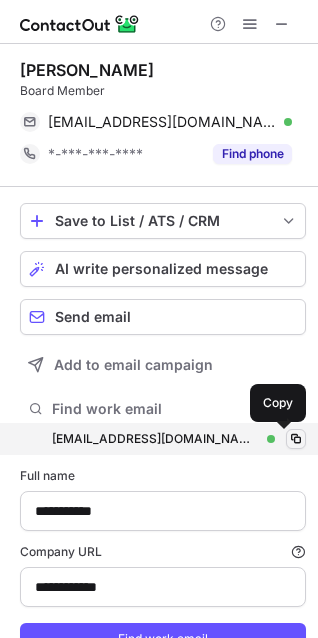 click at bounding box center (296, 439) 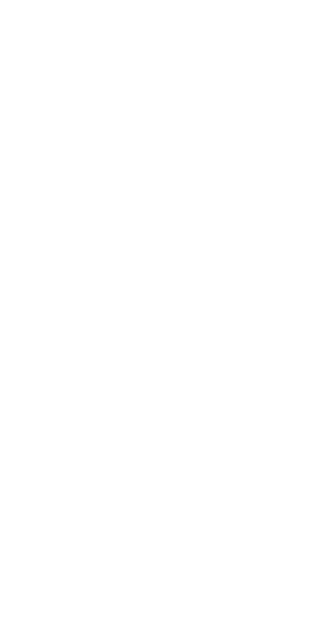 scroll, scrollTop: 0, scrollLeft: 0, axis: both 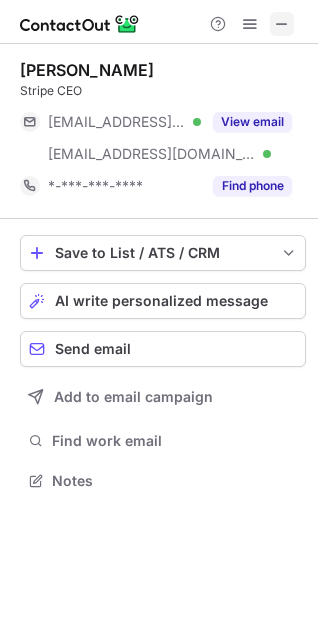 click at bounding box center (282, 24) 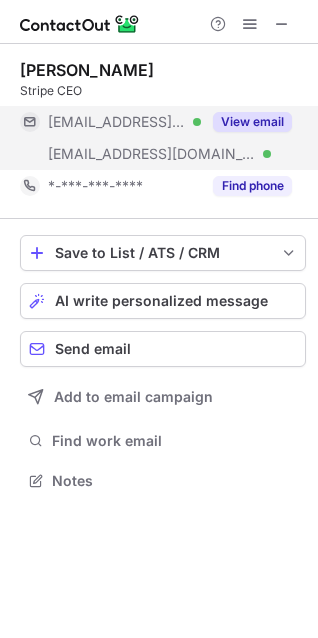click on "View email" at bounding box center (252, 122) 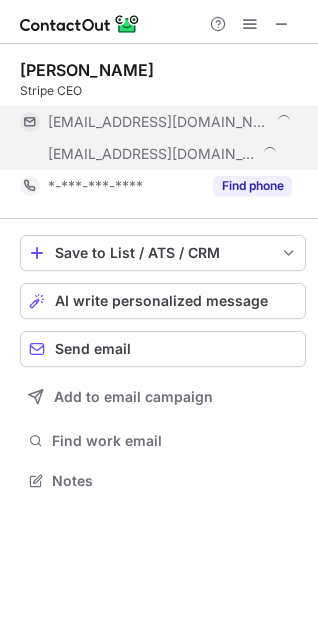 scroll, scrollTop: 10, scrollLeft: 10, axis: both 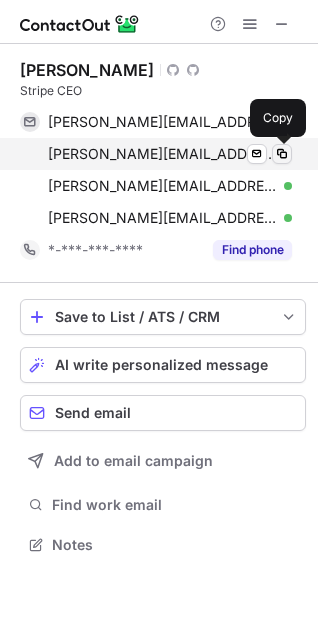 click at bounding box center (282, 154) 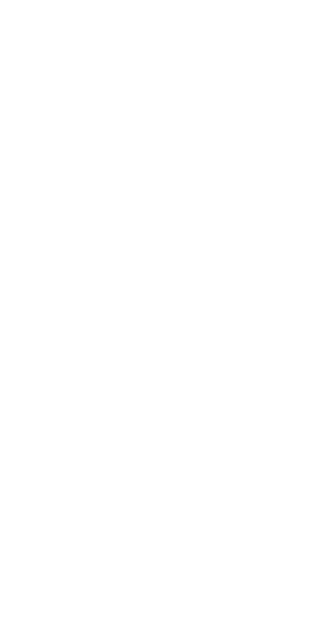 scroll, scrollTop: 0, scrollLeft: 0, axis: both 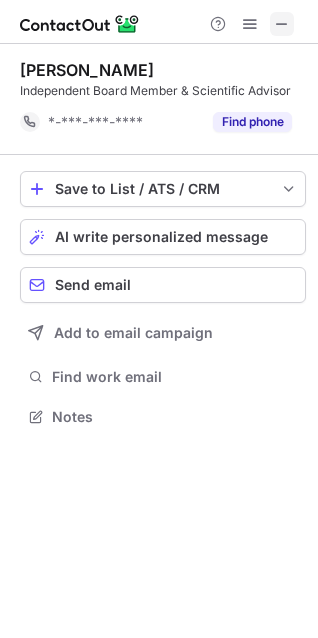 click at bounding box center [282, 24] 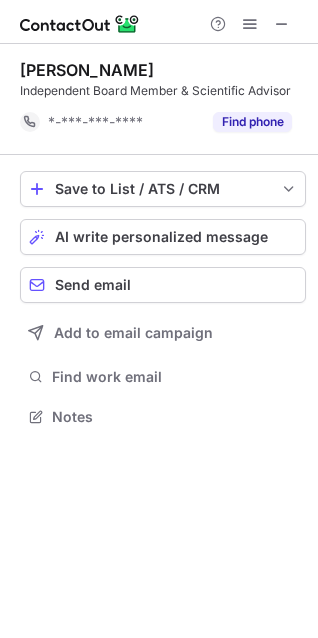 type 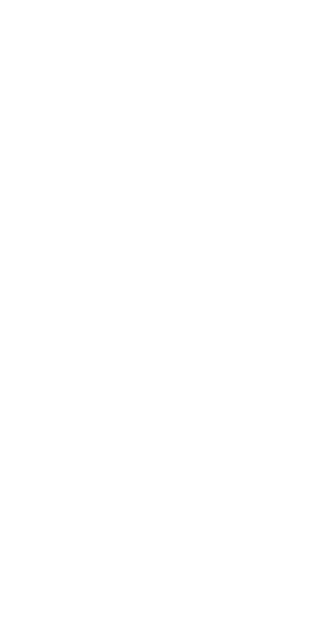 scroll, scrollTop: 0, scrollLeft: 0, axis: both 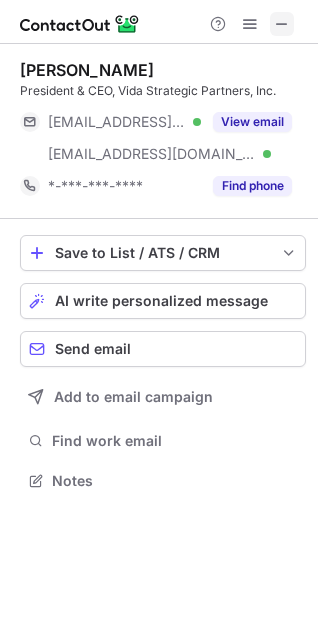 click at bounding box center (282, 24) 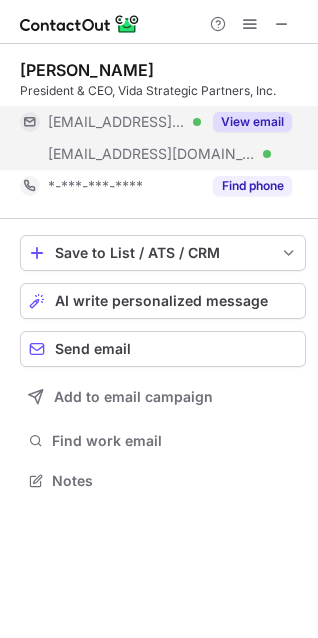 click on "View email" at bounding box center [252, 122] 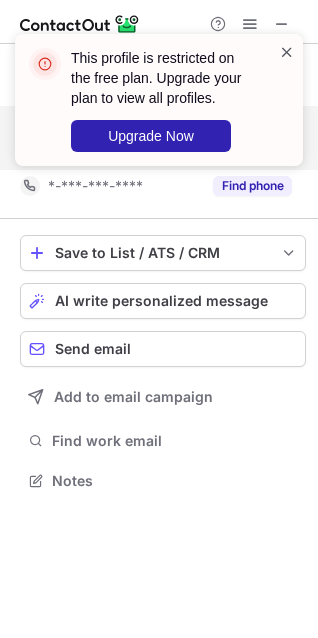 click at bounding box center (287, 52) 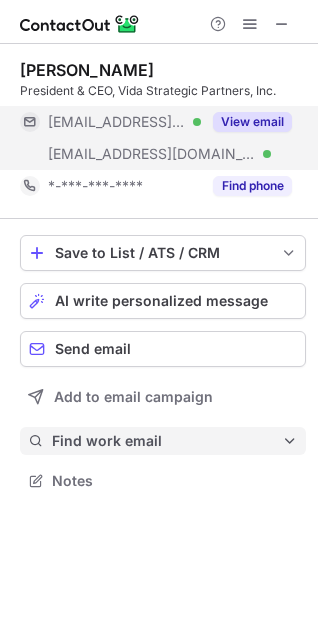 click on "Find work email" at bounding box center [163, 441] 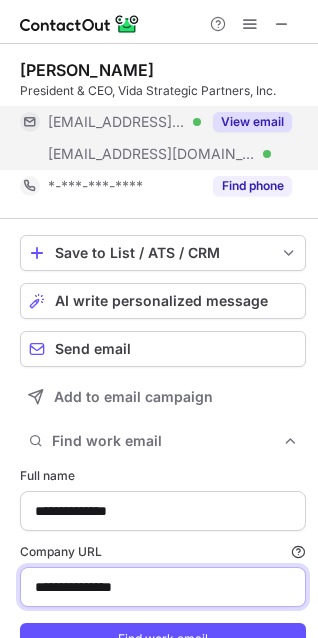 drag, startPoint x: 180, startPoint y: 587, endPoint x: 1, endPoint y: 583, distance: 179.0447 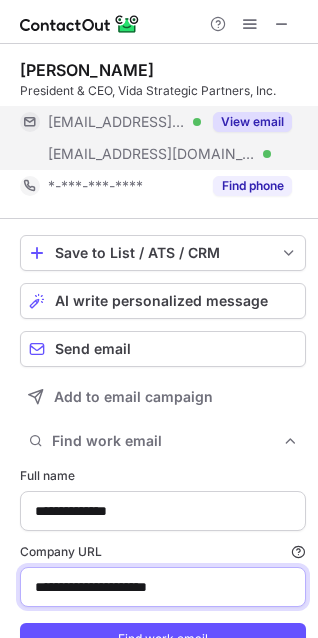 click on "Find work email" at bounding box center [163, 639] 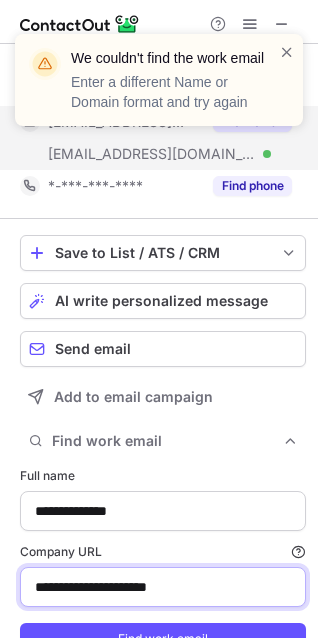 click on "**********" at bounding box center (163, 587) 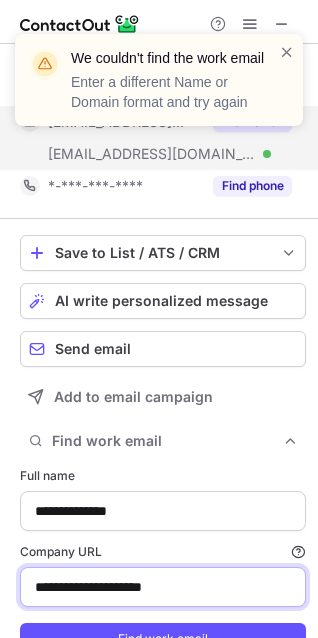 type on "**********" 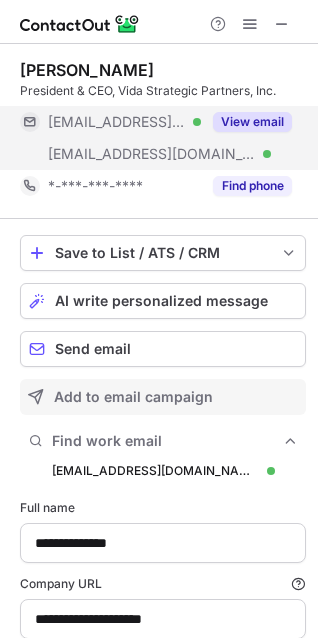 scroll, scrollTop: 85, scrollLeft: 0, axis: vertical 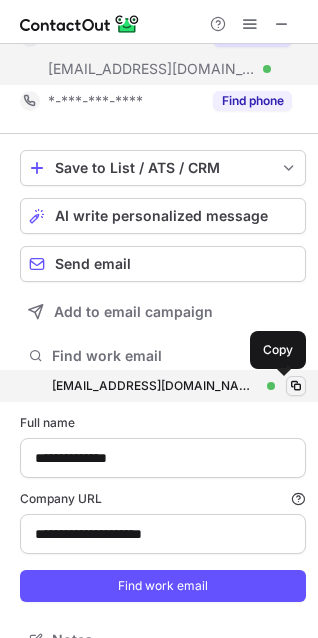 click at bounding box center [296, 386] 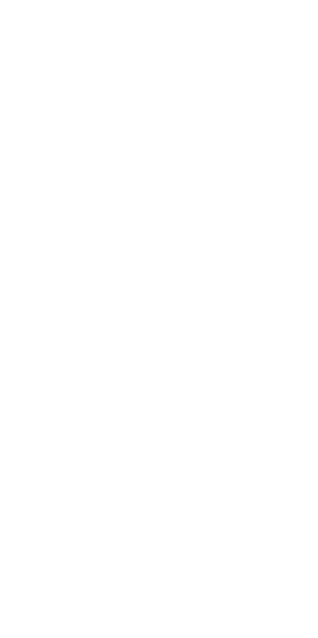 scroll, scrollTop: 0, scrollLeft: 0, axis: both 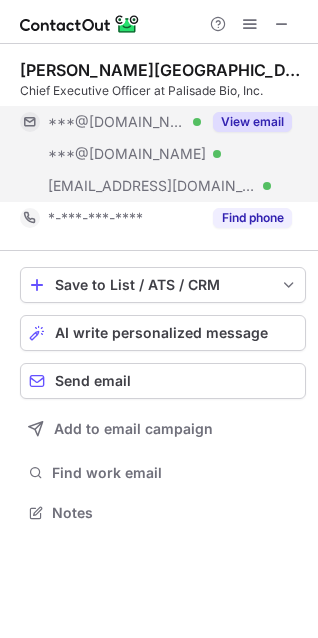 click on "View email" at bounding box center (252, 122) 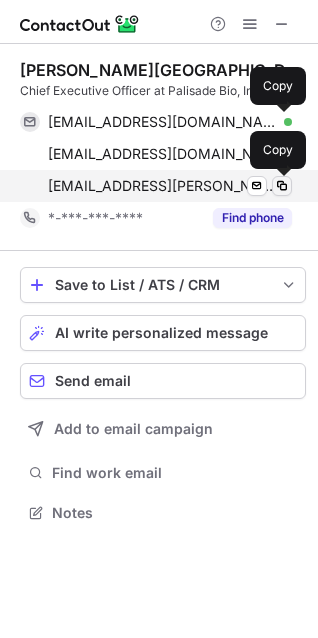 click at bounding box center (282, 186) 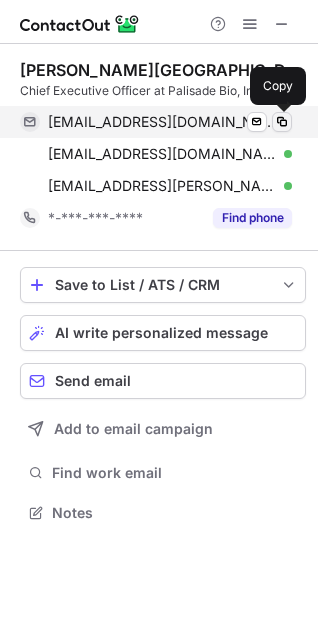 click at bounding box center (282, 122) 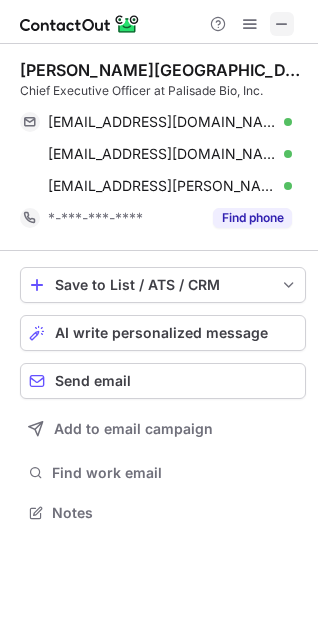 click at bounding box center (282, 24) 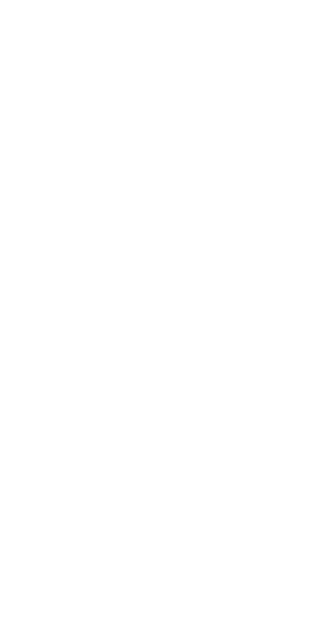 scroll, scrollTop: 0, scrollLeft: 0, axis: both 